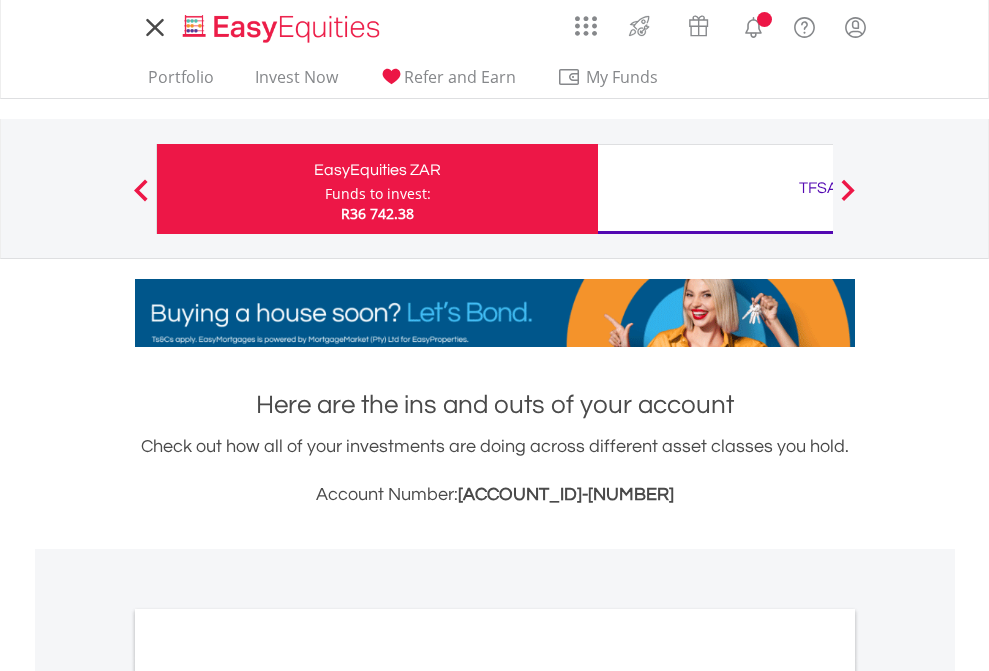 scroll, scrollTop: 0, scrollLeft: 0, axis: both 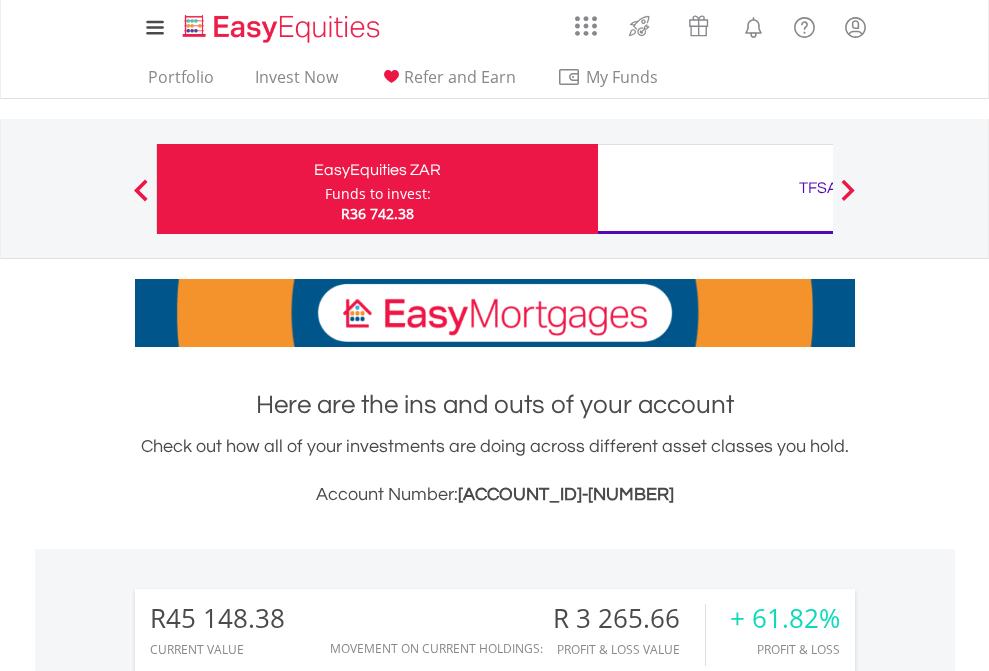 click on "Funds to invest:" at bounding box center [378, 194] 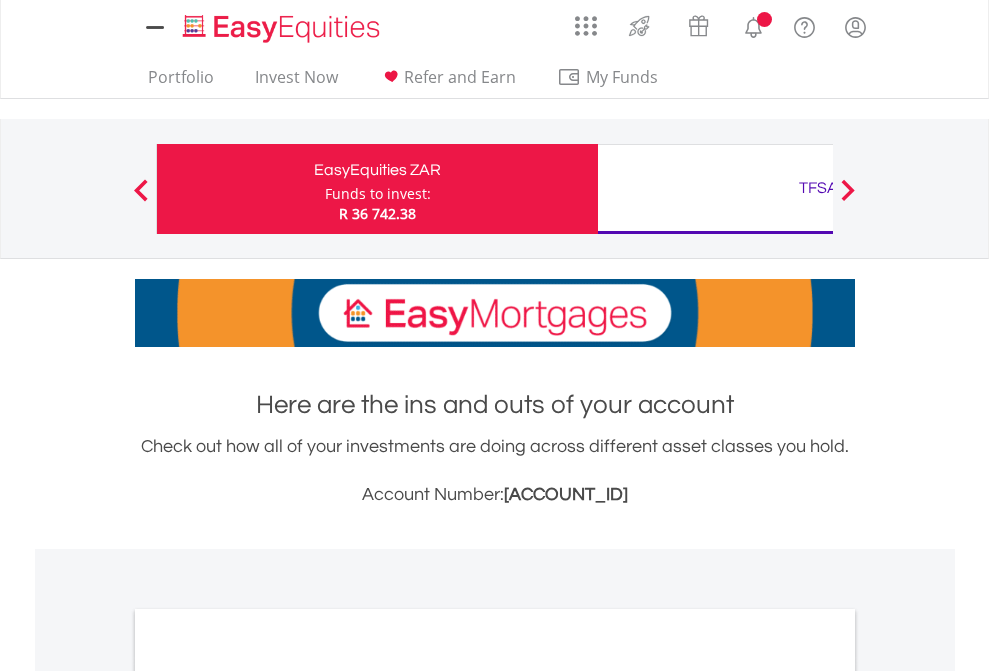 scroll, scrollTop: 0, scrollLeft: 0, axis: both 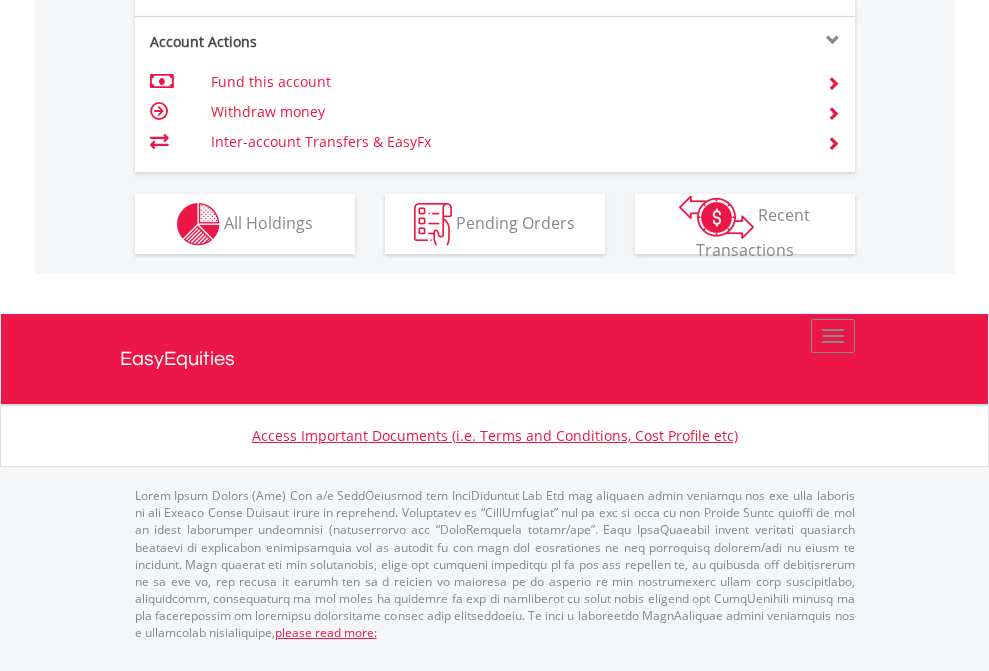 click on "Investment types" at bounding box center (706, -337) 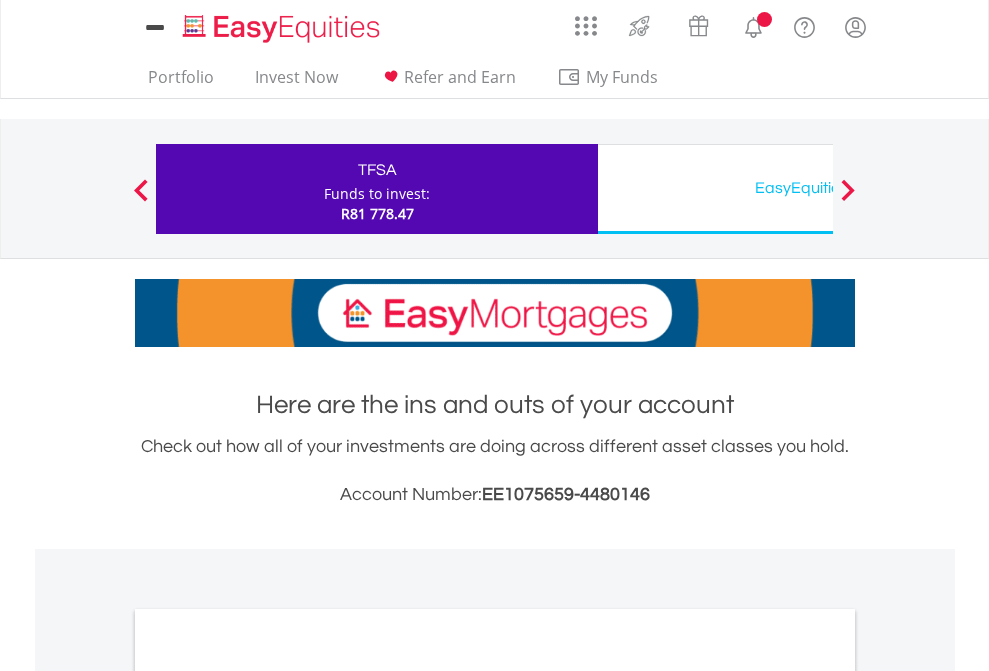 scroll, scrollTop: 0, scrollLeft: 0, axis: both 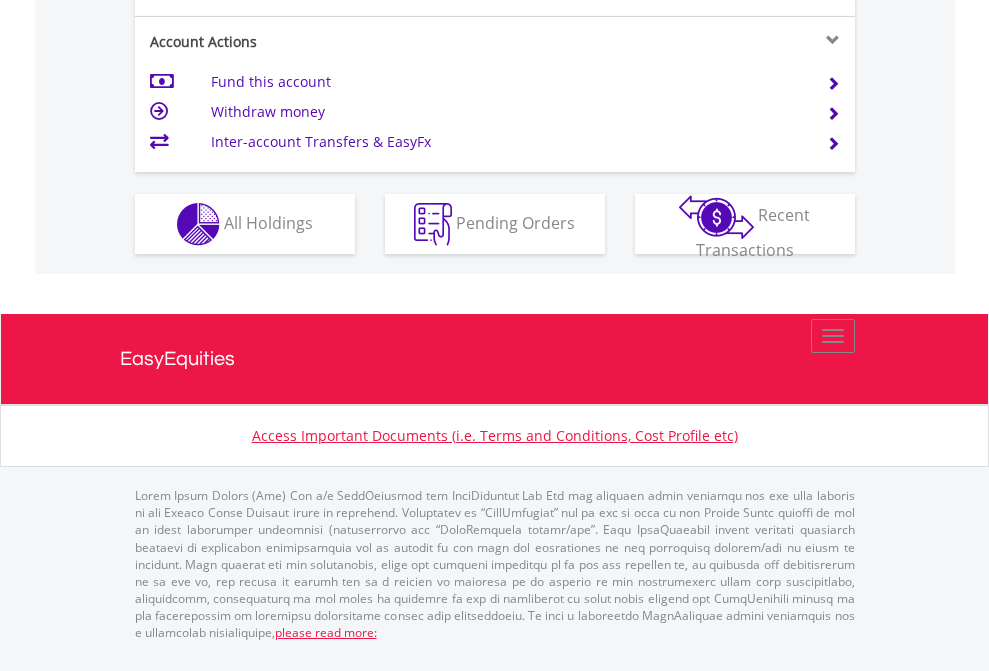 click on "Investment types" at bounding box center (706, -337) 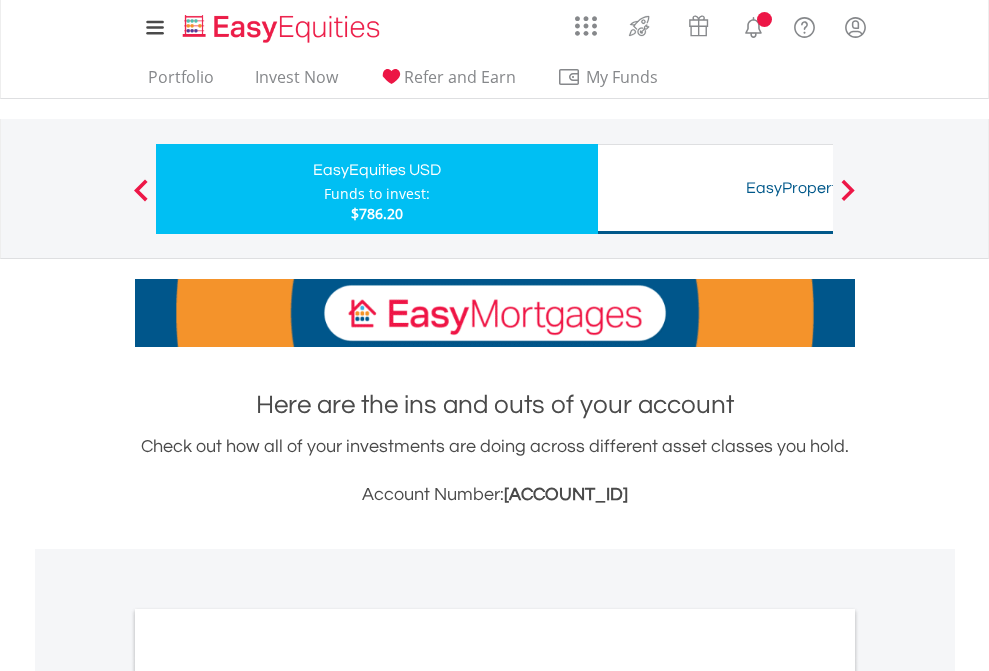 scroll, scrollTop: 0, scrollLeft: 0, axis: both 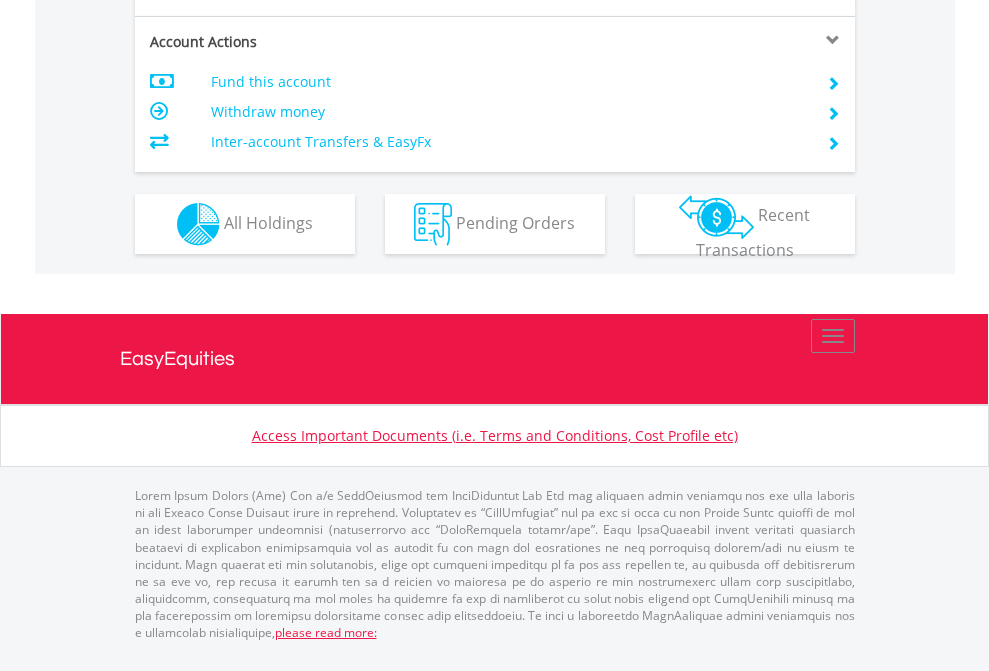 click on "Investment types" at bounding box center (706, -337) 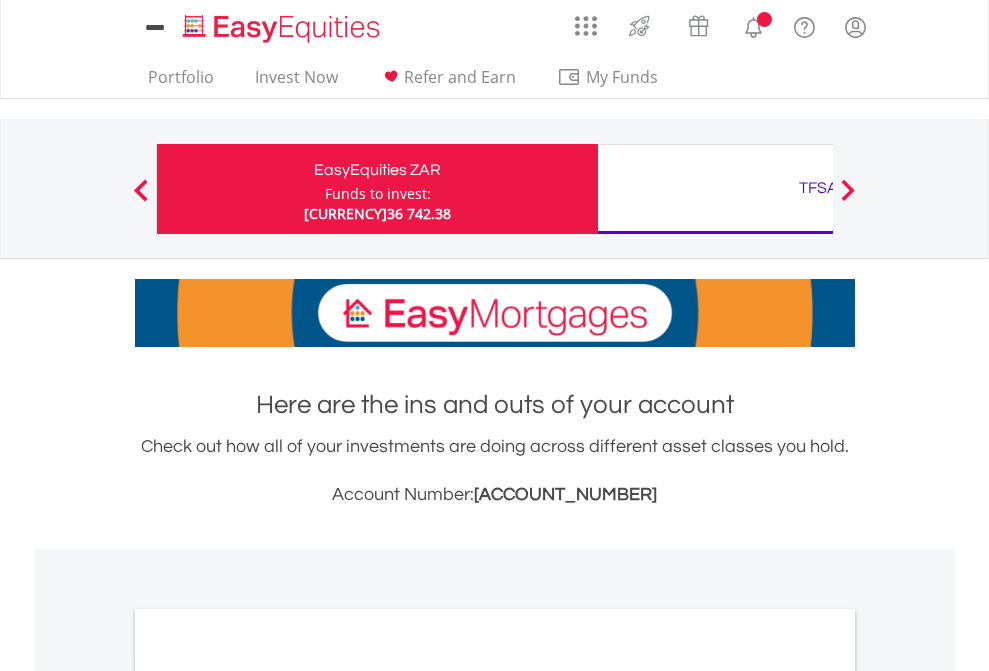 scroll, scrollTop: 1202, scrollLeft: 0, axis: vertical 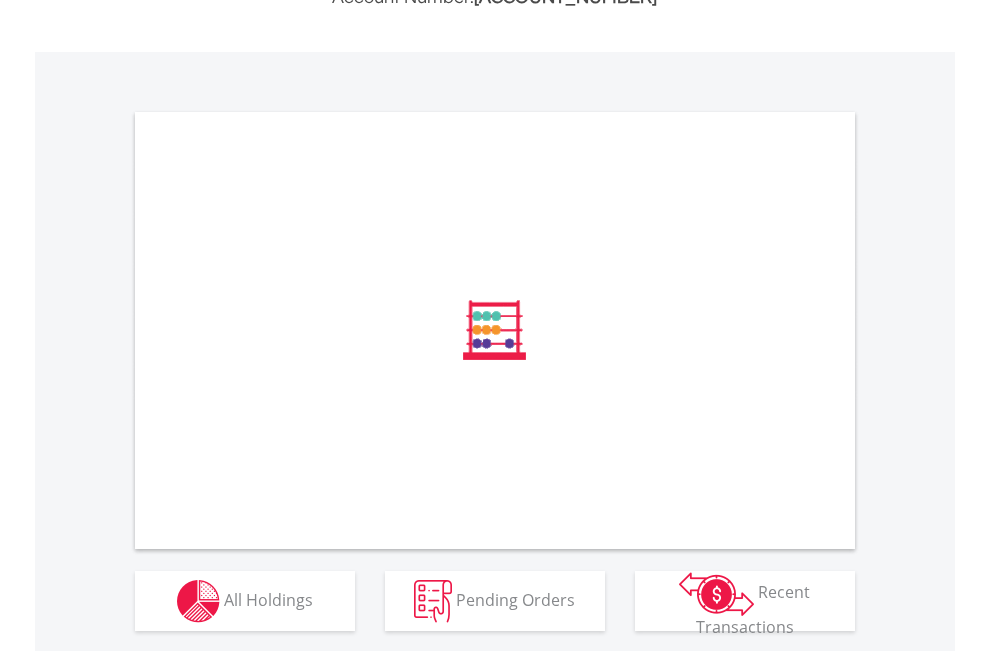 click on "All Holdings" at bounding box center (268, 599) 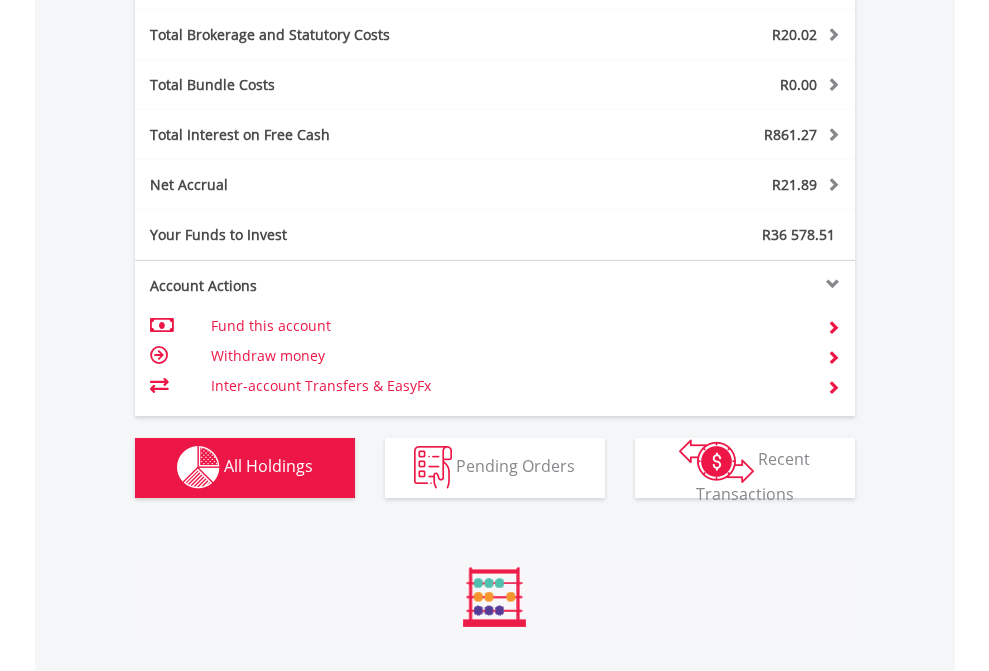 scroll, scrollTop: 999808, scrollLeft: 999687, axis: both 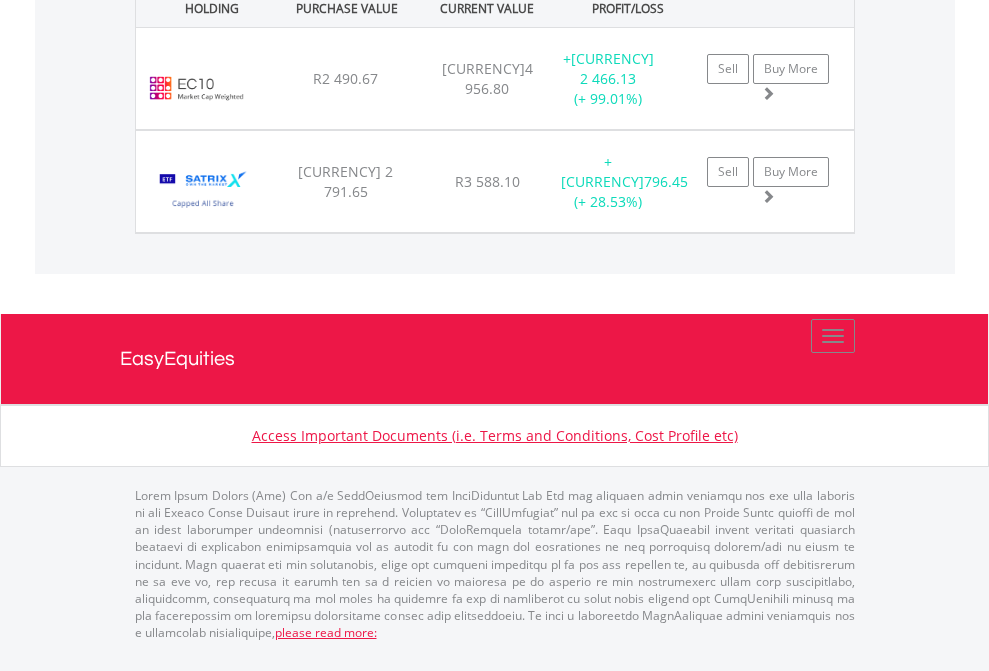click on "TFSA" at bounding box center [818, -1643] 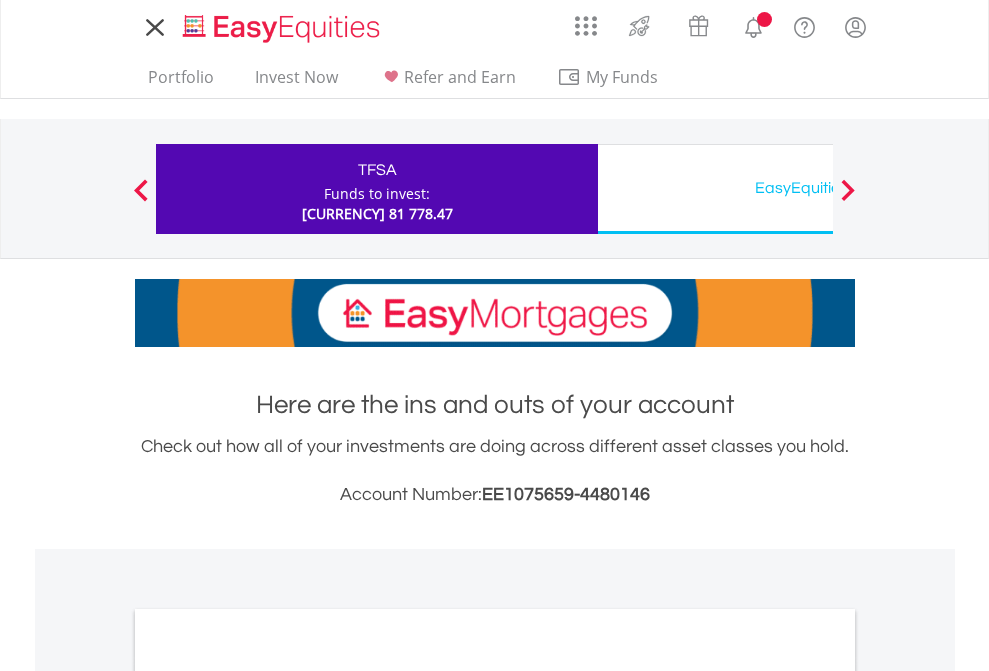 scroll, scrollTop: 0, scrollLeft: 0, axis: both 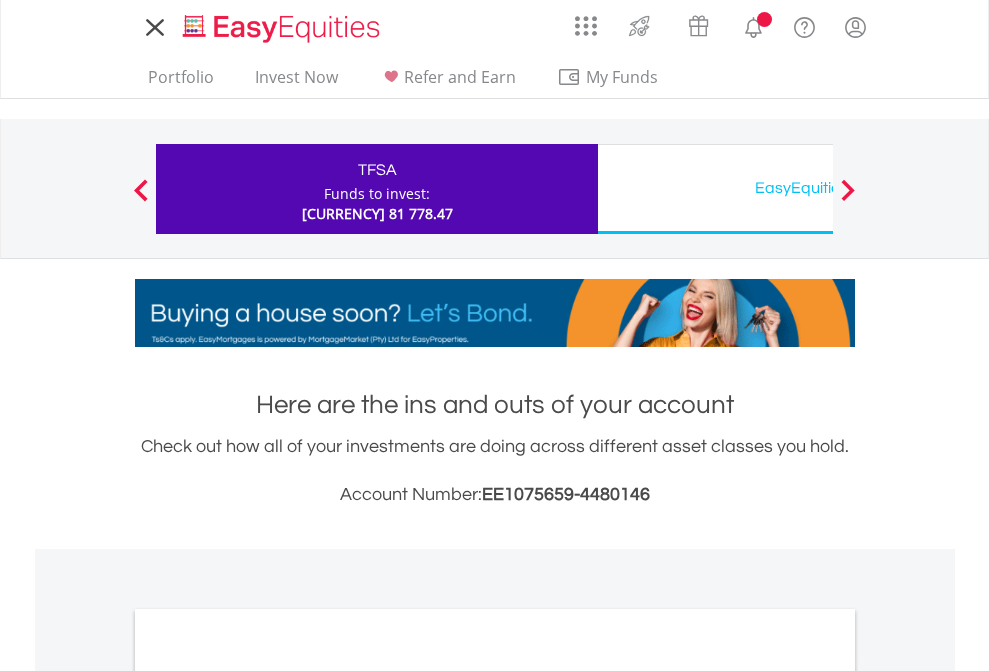 click on "All Holdings" at bounding box center [268, 1096] 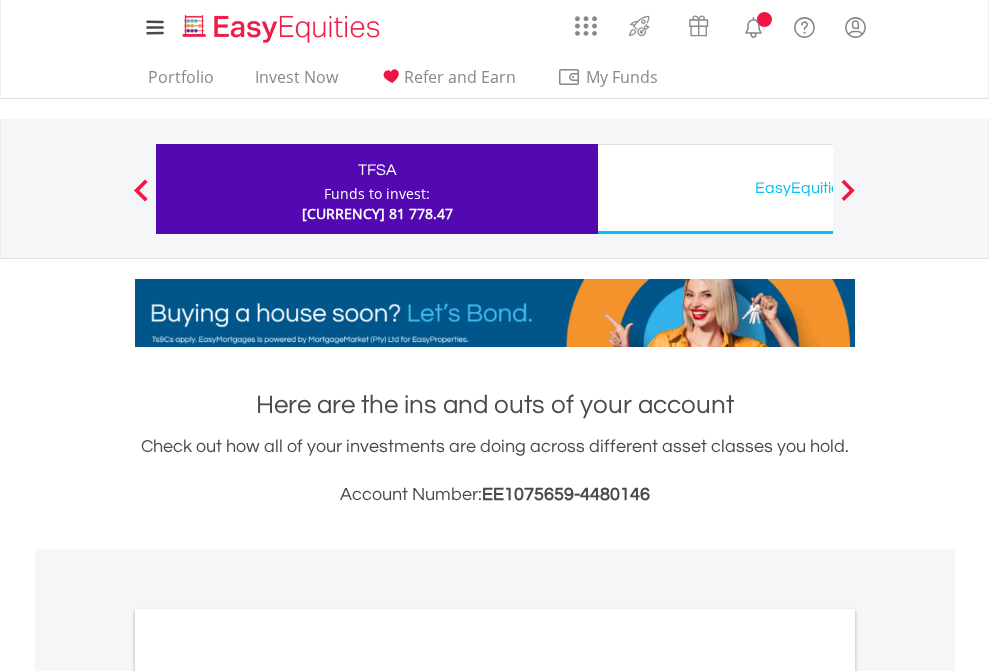 scroll, scrollTop: 1202, scrollLeft: 0, axis: vertical 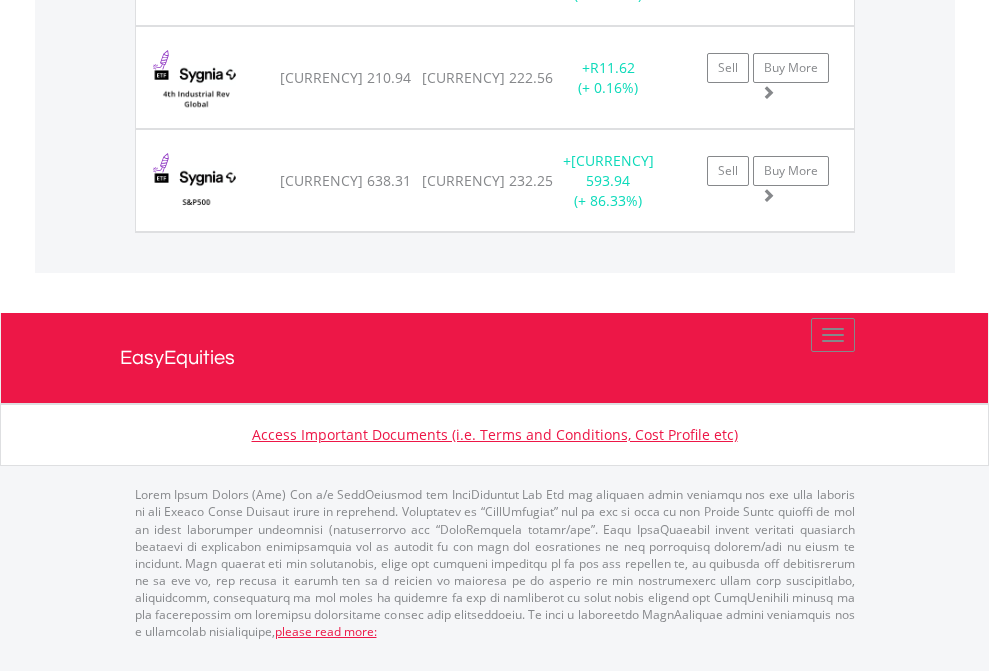 click on "EasyEquities USD" at bounding box center (818, -2037) 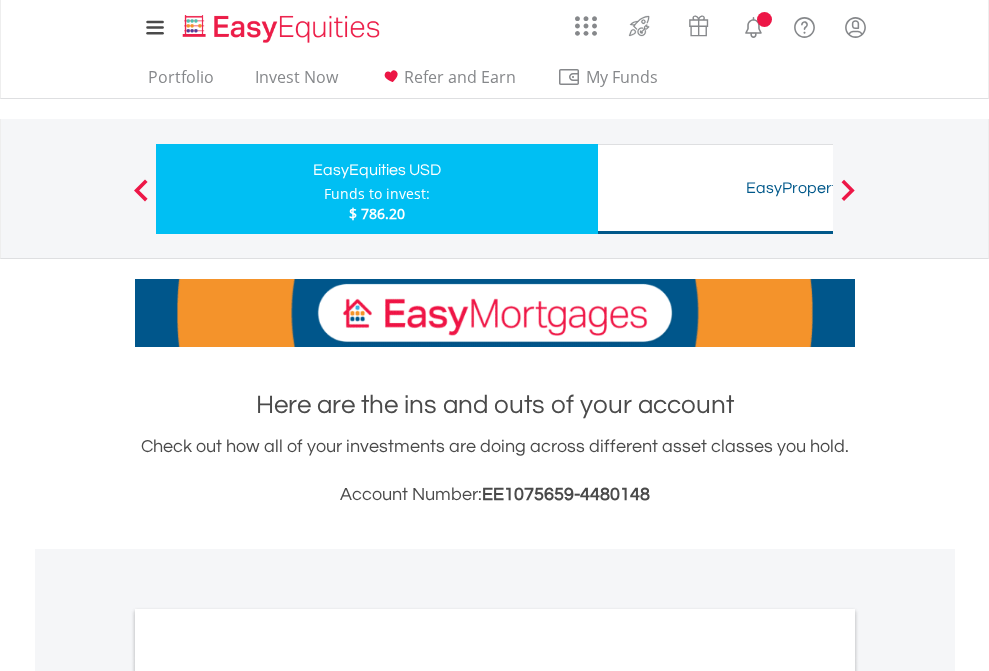 scroll, scrollTop: 1202, scrollLeft: 0, axis: vertical 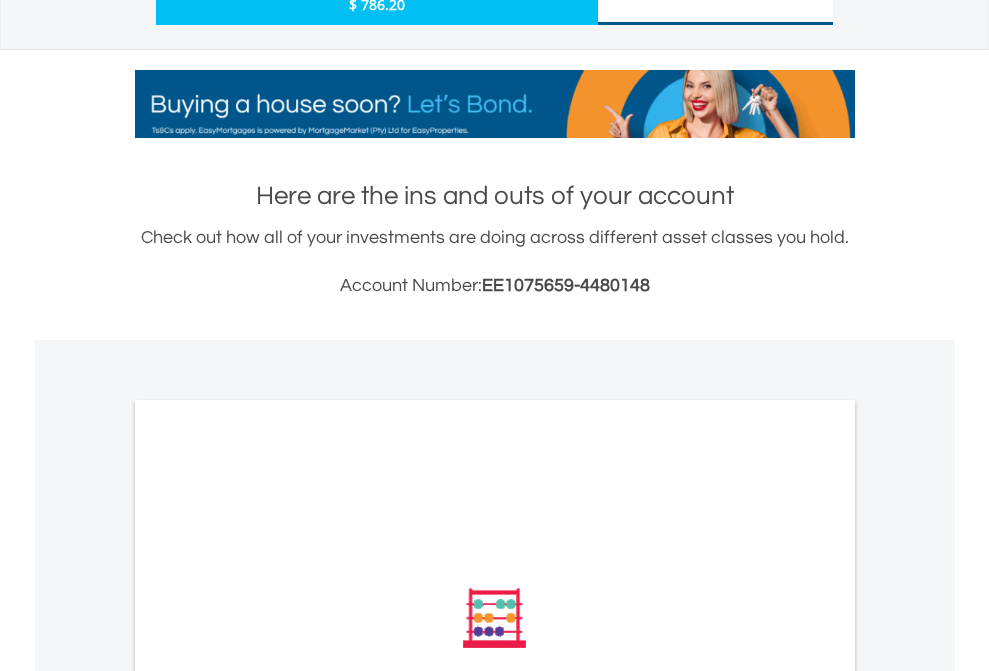 click on "All Holdings" at bounding box center [268, 887] 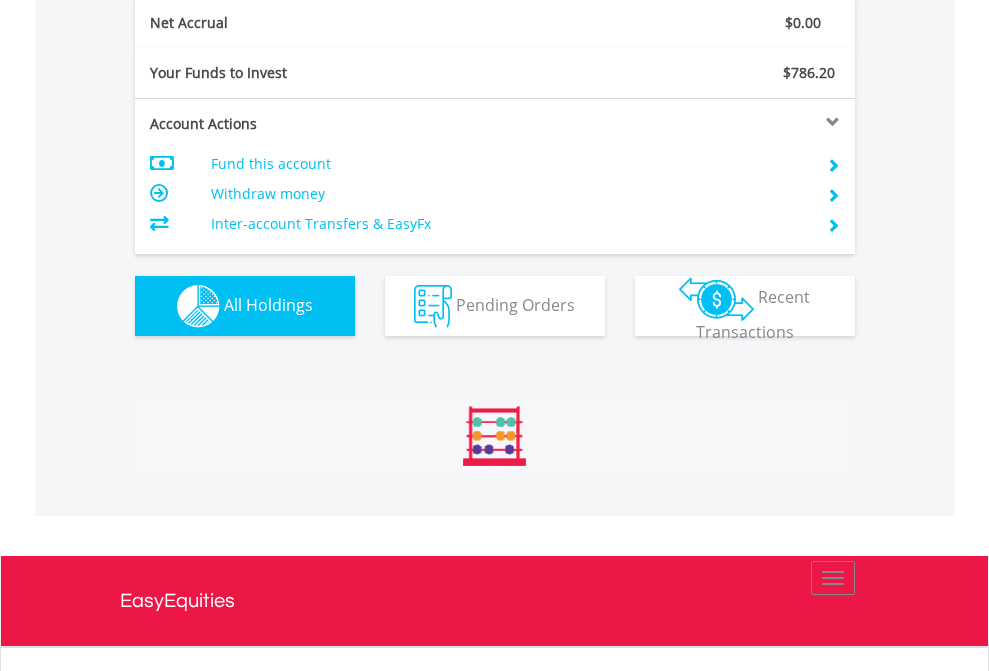 scroll, scrollTop: 999808, scrollLeft: 999687, axis: both 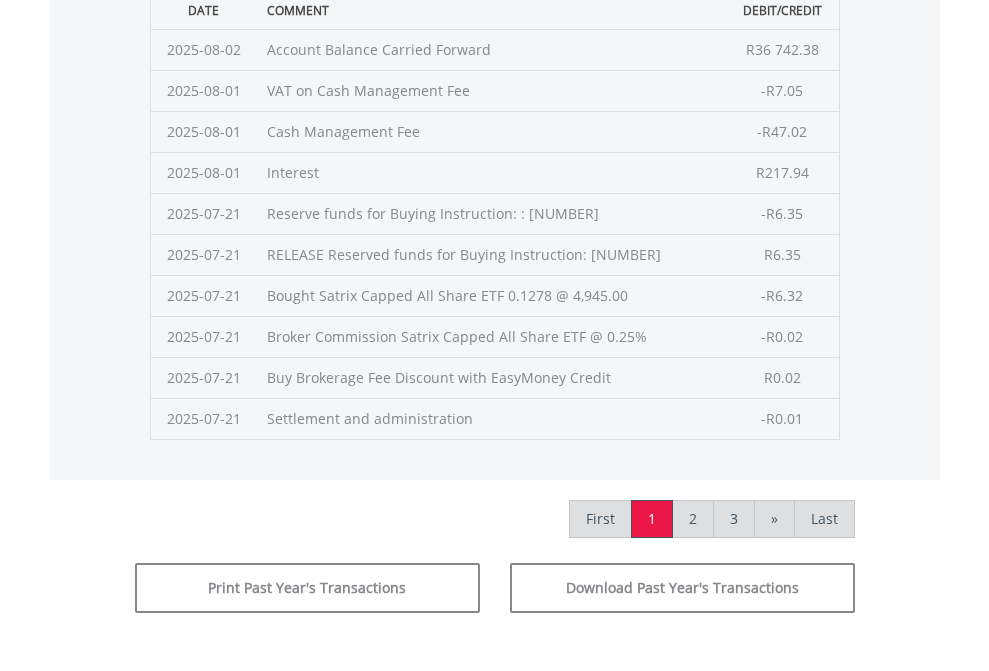click on "Submit" at bounding box center (714, -225) 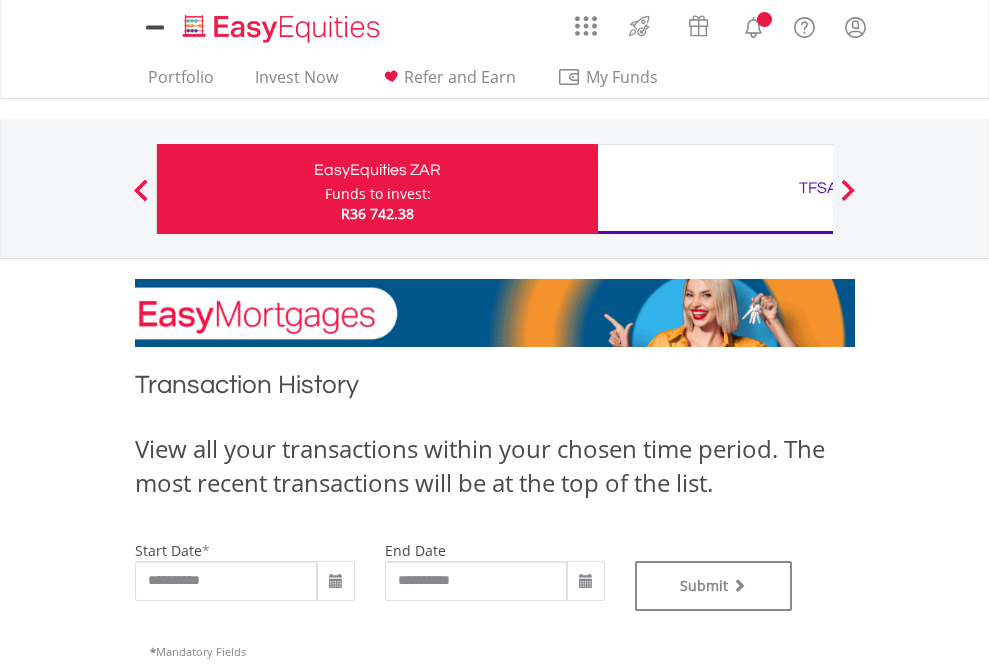 scroll, scrollTop: 0, scrollLeft: 0, axis: both 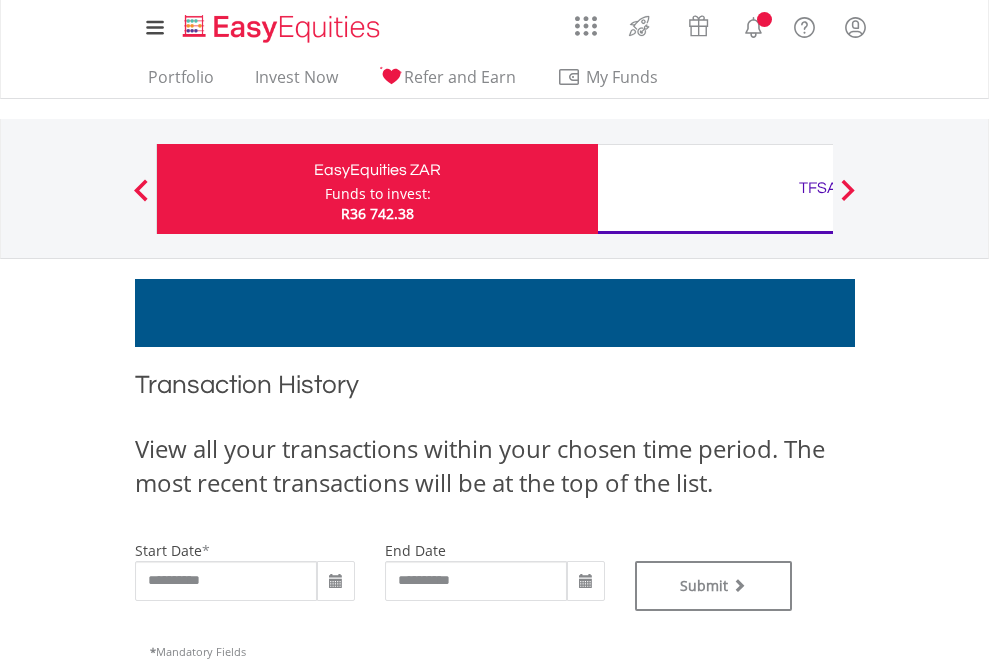 click on "TFSA" at bounding box center [818, 188] 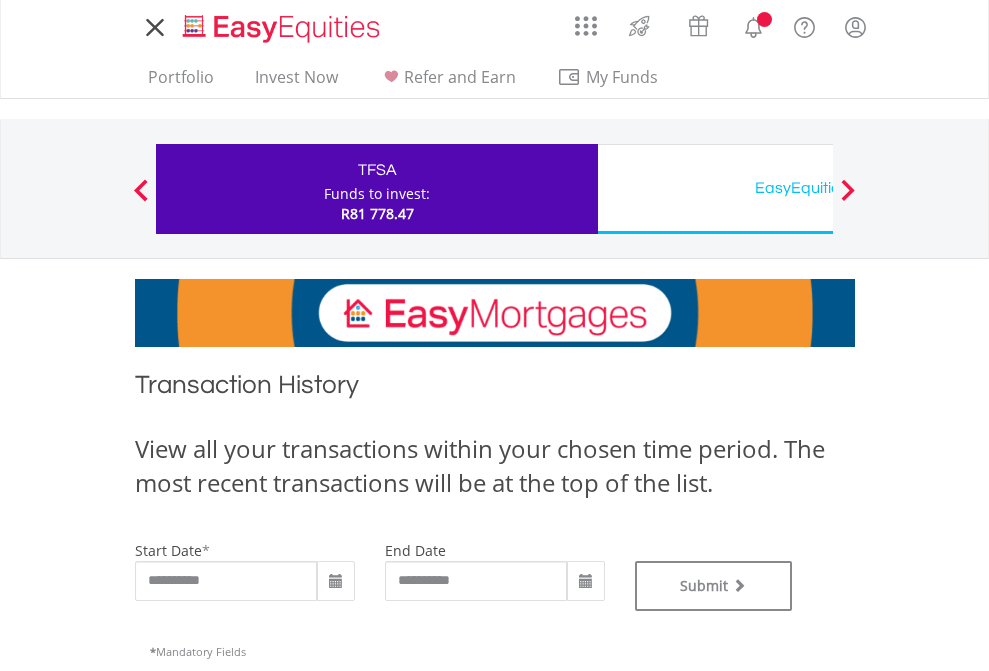 scroll, scrollTop: 0, scrollLeft: 0, axis: both 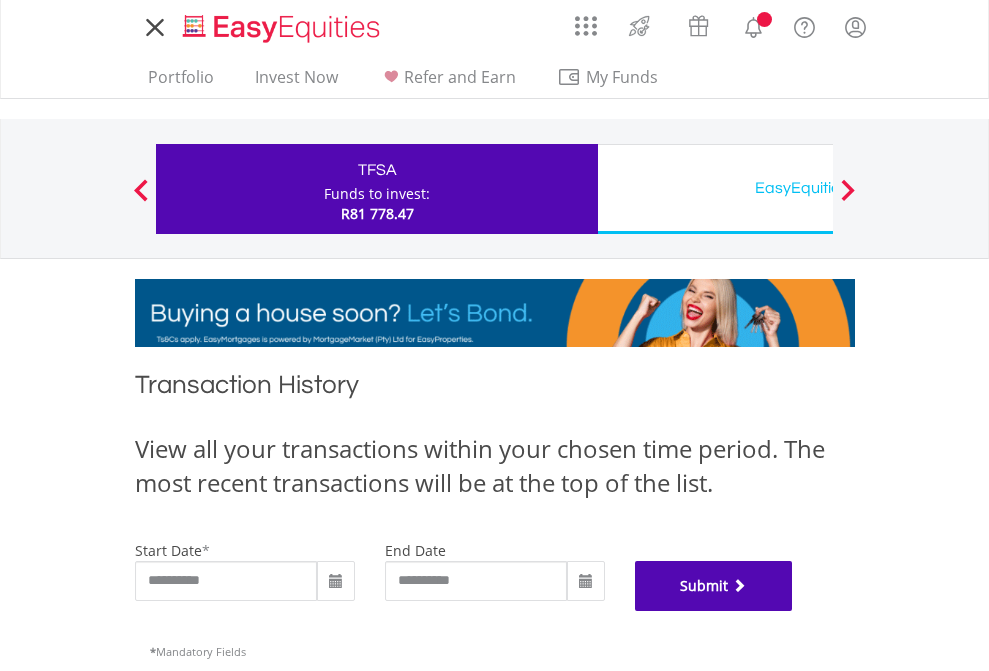 click on "Submit" at bounding box center [714, 586] 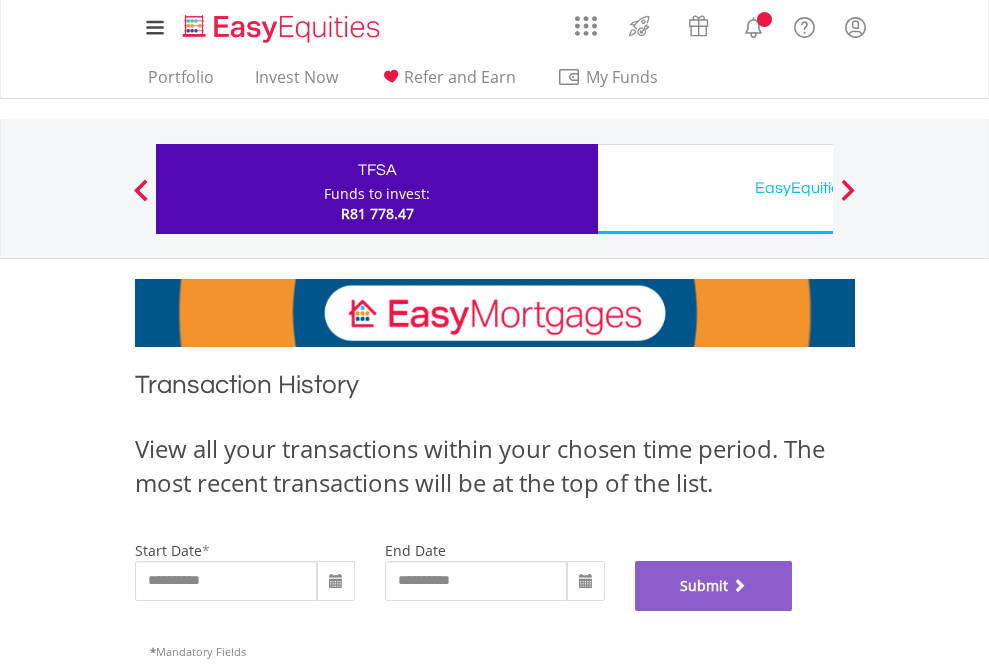 scroll, scrollTop: 811, scrollLeft: 0, axis: vertical 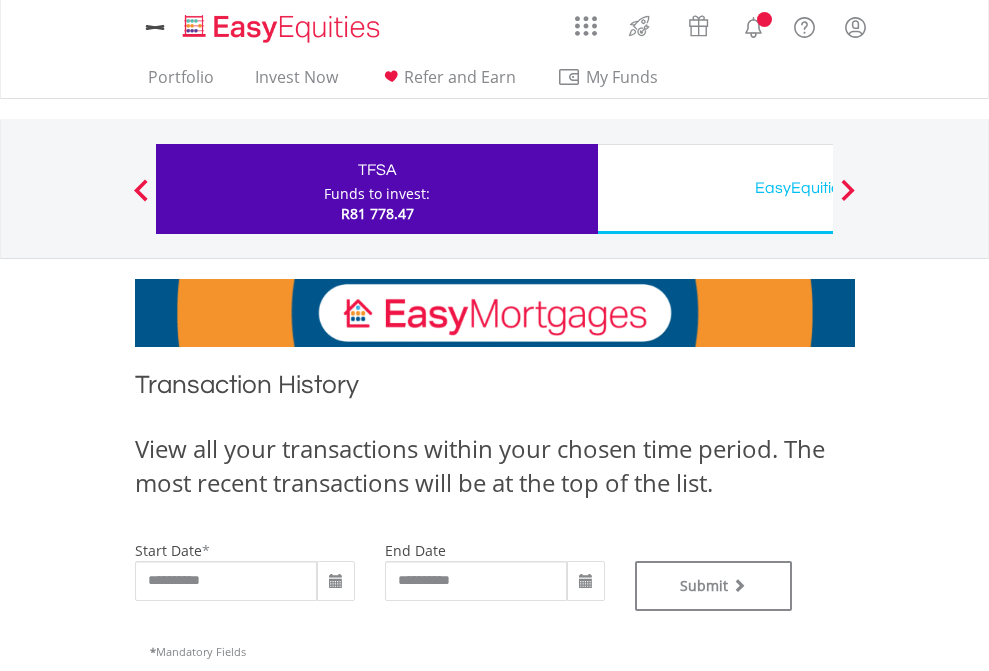 click on "EasyEquities USD" at bounding box center [818, 188] 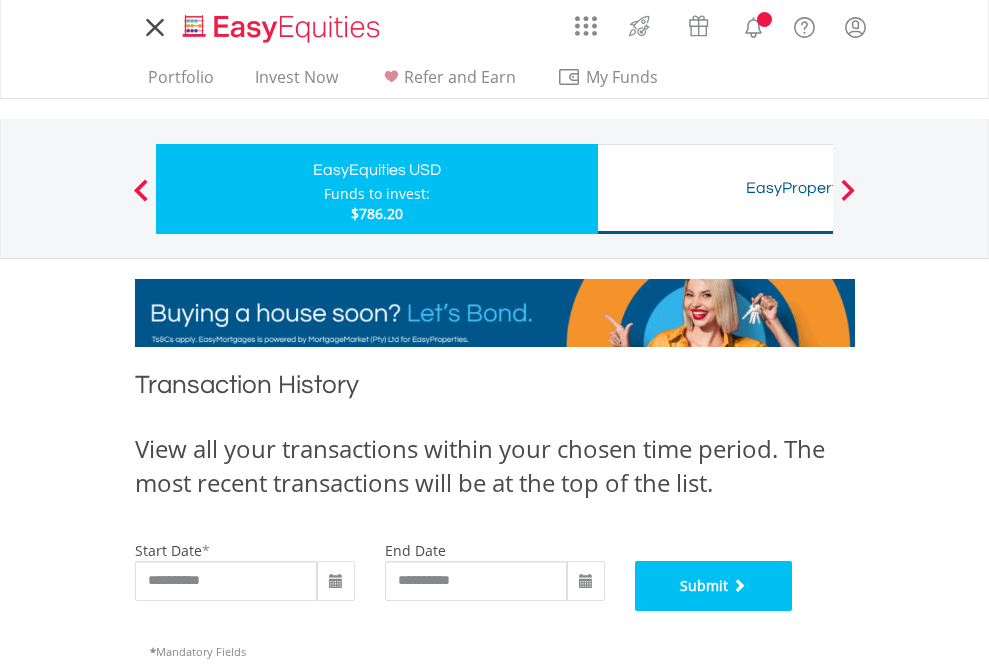 click on "Submit" at bounding box center [714, 586] 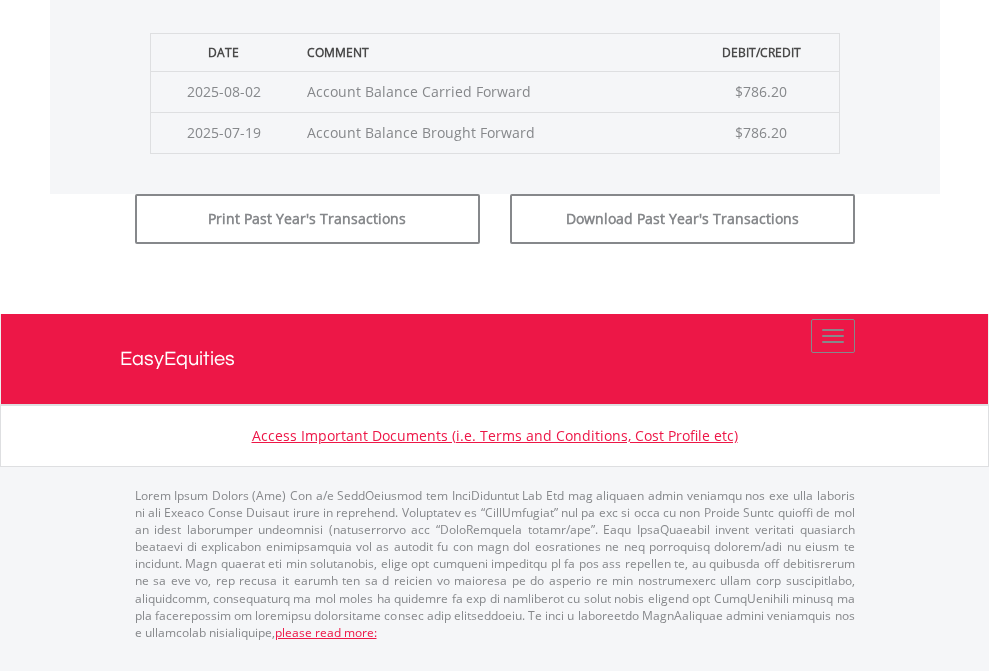 scroll, scrollTop: 811, scrollLeft: 0, axis: vertical 